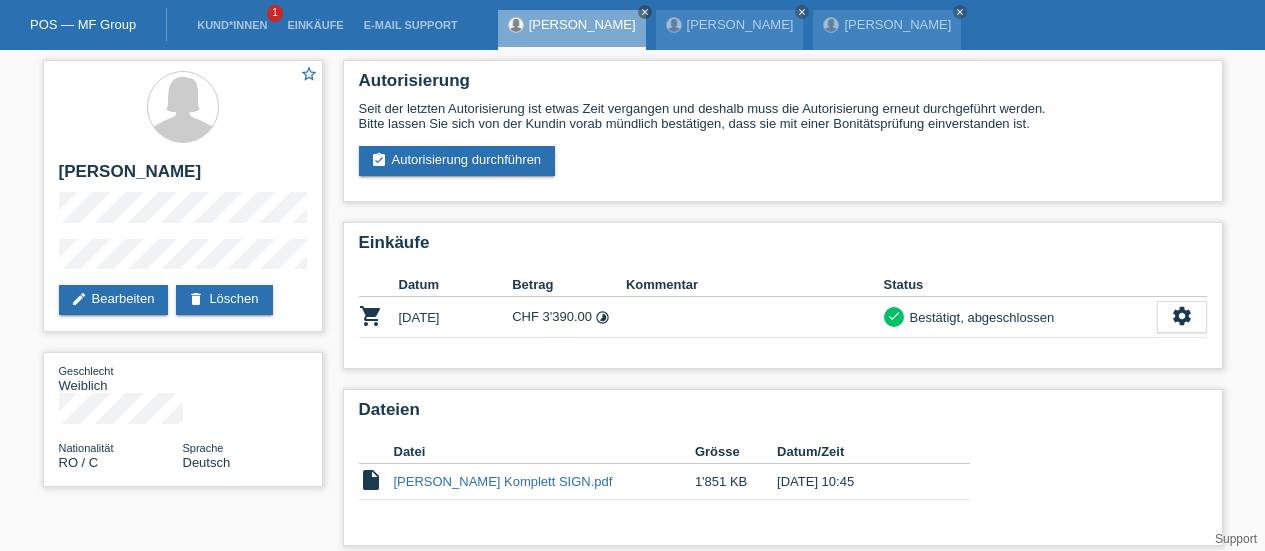 scroll, scrollTop: 0, scrollLeft: 0, axis: both 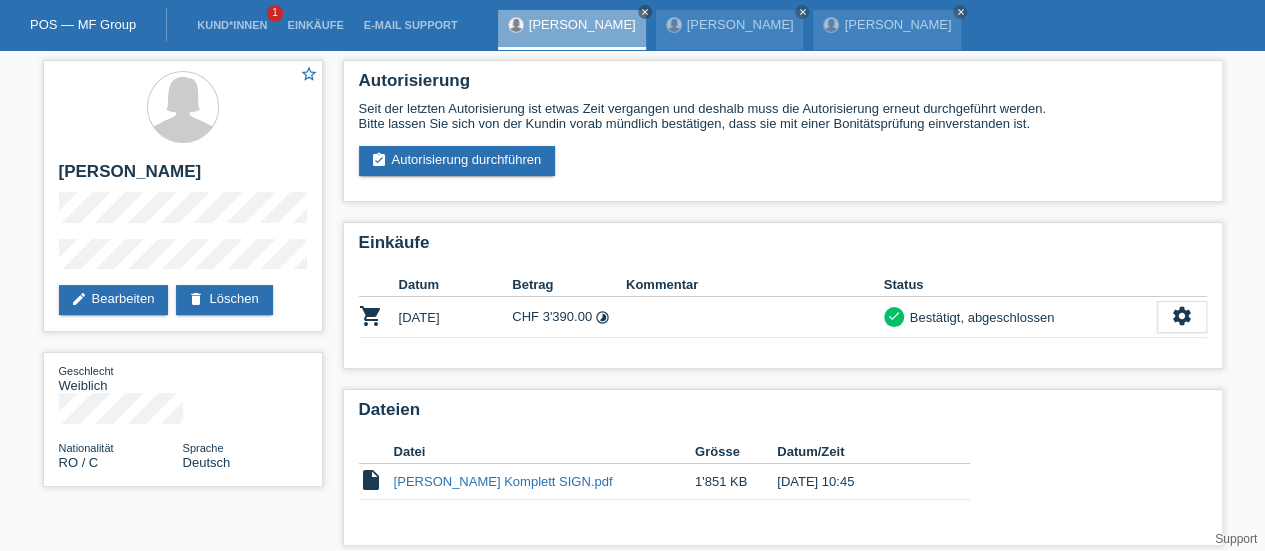 click on "Seit der letzten Autorisierung ist etwas Zeit vergangen und deshalb muss die Autorisierung erneut durchgeführt werden.
Bitte lassen Sie sich von der Kundin vorab mündlich bestätigen, dass sie mit einer Bonitätsprüfung einverstanden ist." at bounding box center (783, 116) 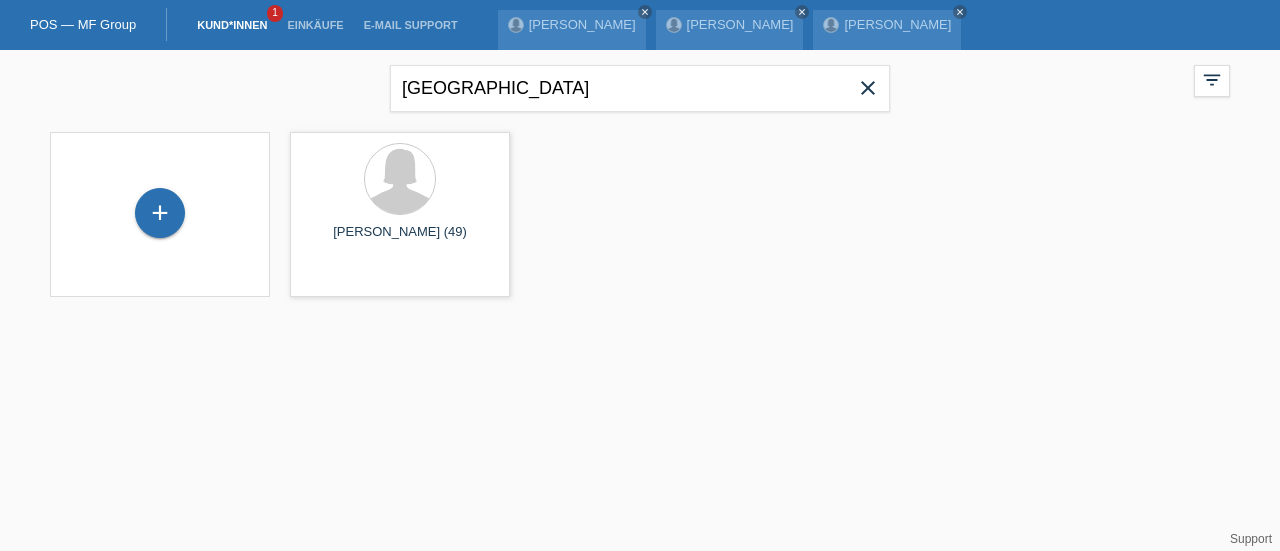 scroll, scrollTop: 0, scrollLeft: 0, axis: both 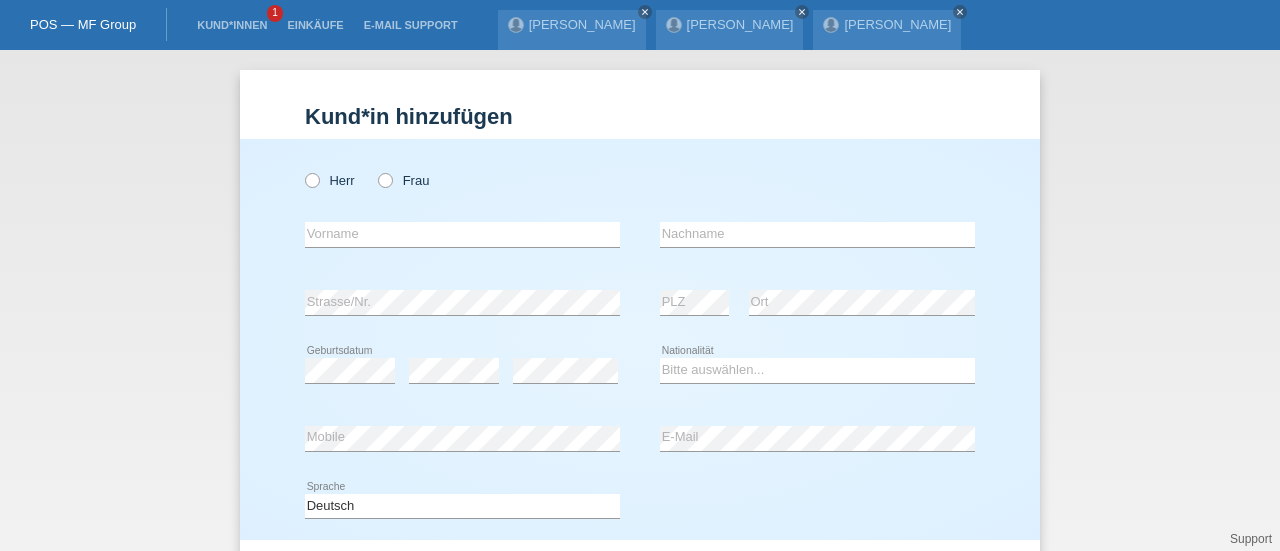 click at bounding box center [302, 170] 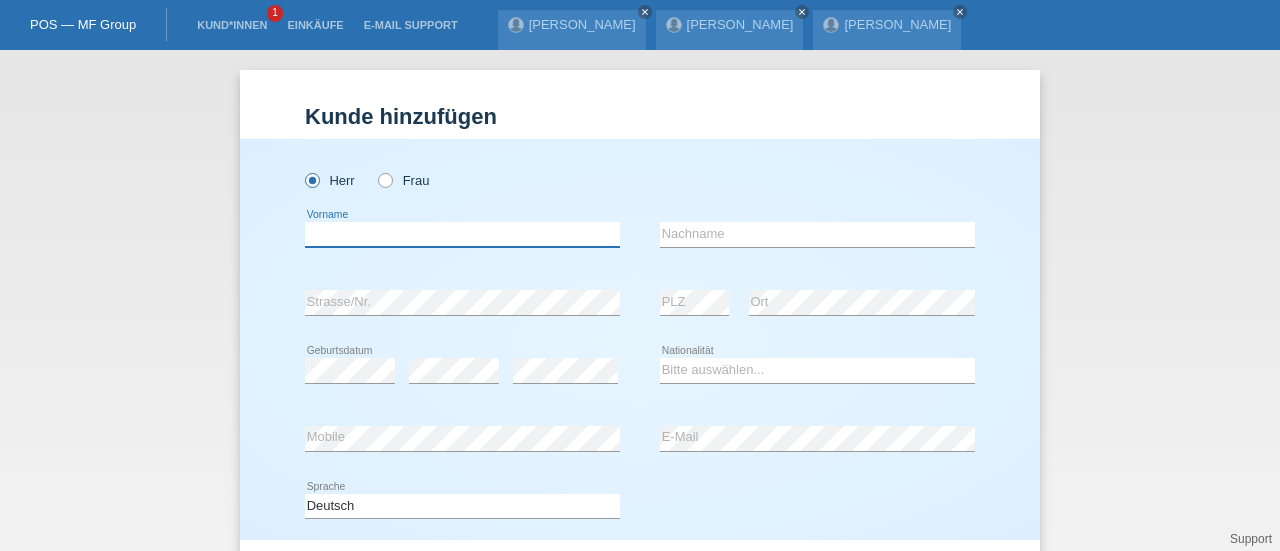 click at bounding box center (462, 234) 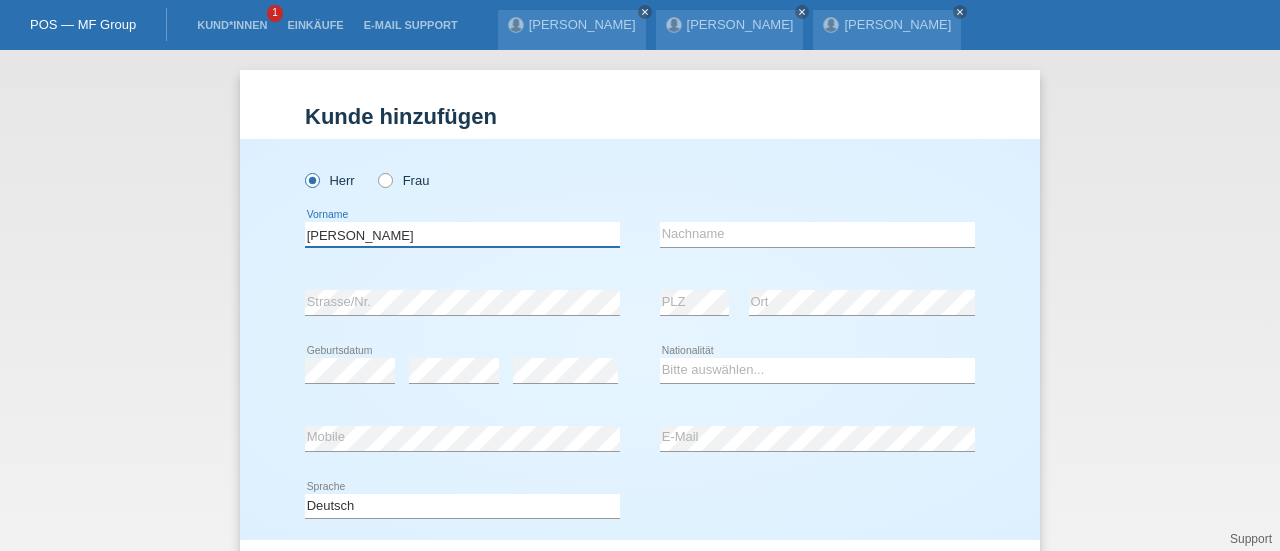type on "[PERSON_NAME]" 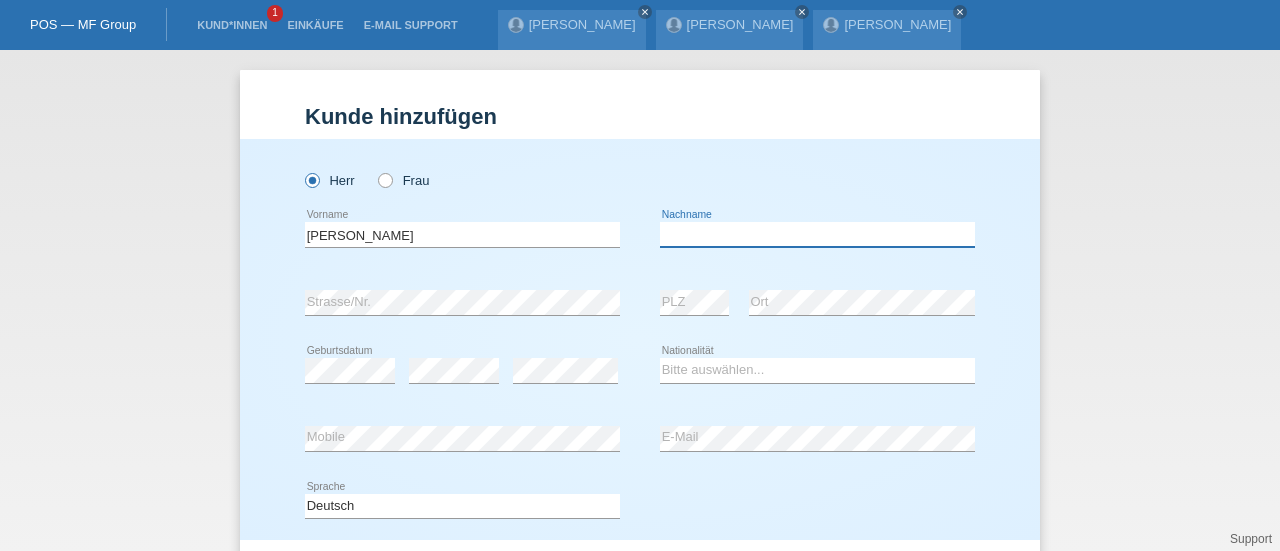 click at bounding box center (817, 234) 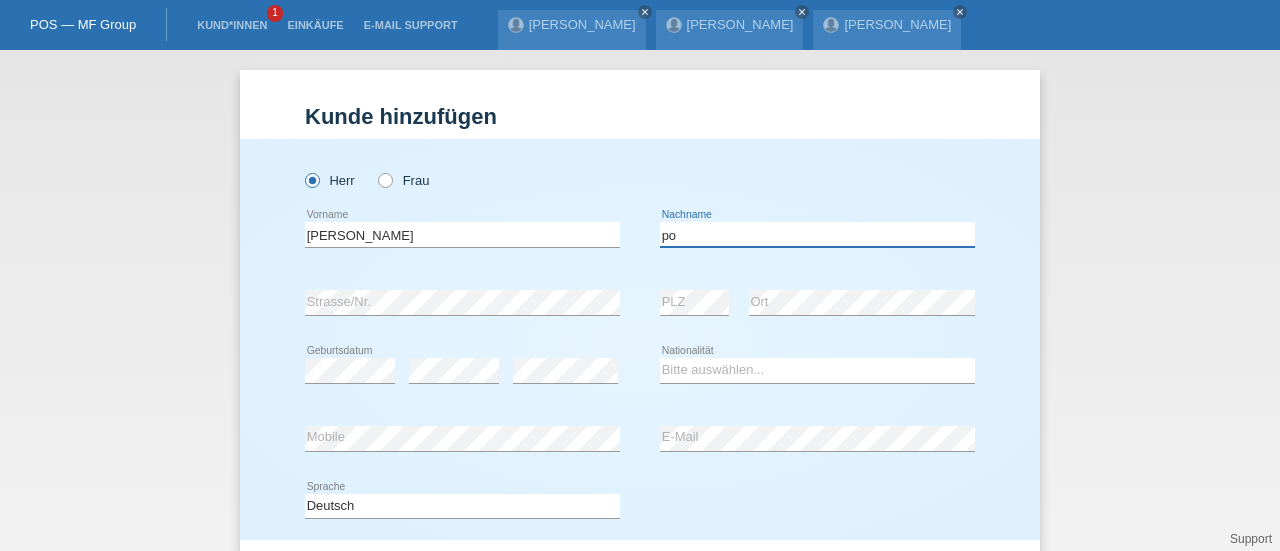 type on "Poco Campanico" 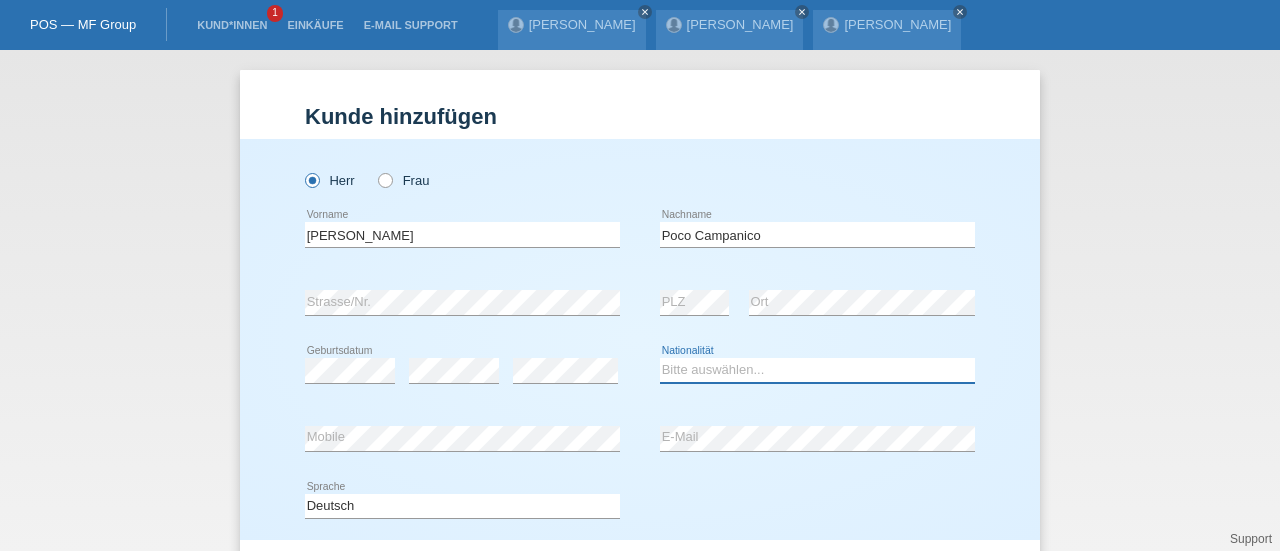 click on "Bitte auswählen...
Schweiz
Deutschland
Liechtenstein
Österreich
------------
Afghanistan
Ägypten
Åland
Albanien
Algerien" at bounding box center (817, 370) 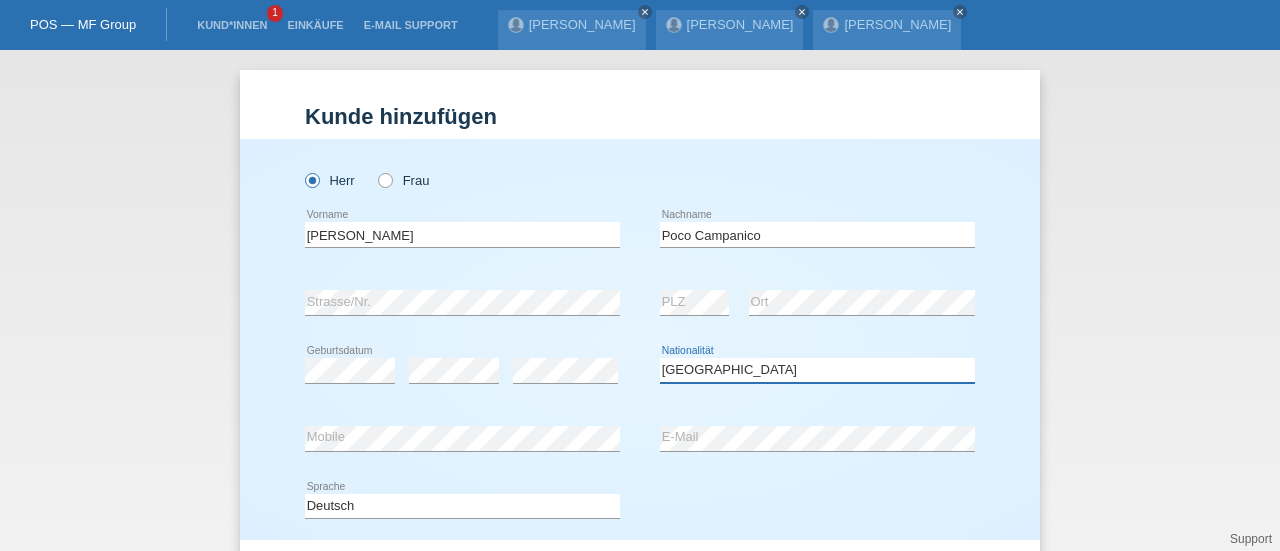 click on "Bitte auswählen...
Schweiz
Deutschland
Liechtenstein
Österreich
------------
Afghanistan
Ägypten
Åland
Albanien
Algerien" at bounding box center [817, 370] 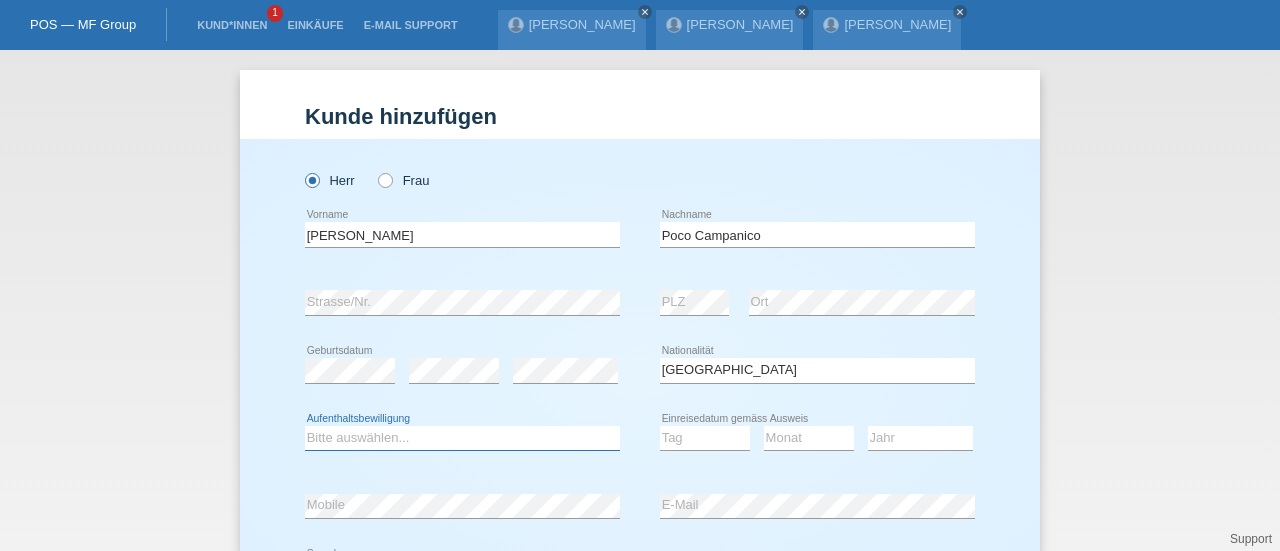 click on "Bitte auswählen...
C
B
B - Flüchtlingsstatus
Andere" at bounding box center (462, 438) 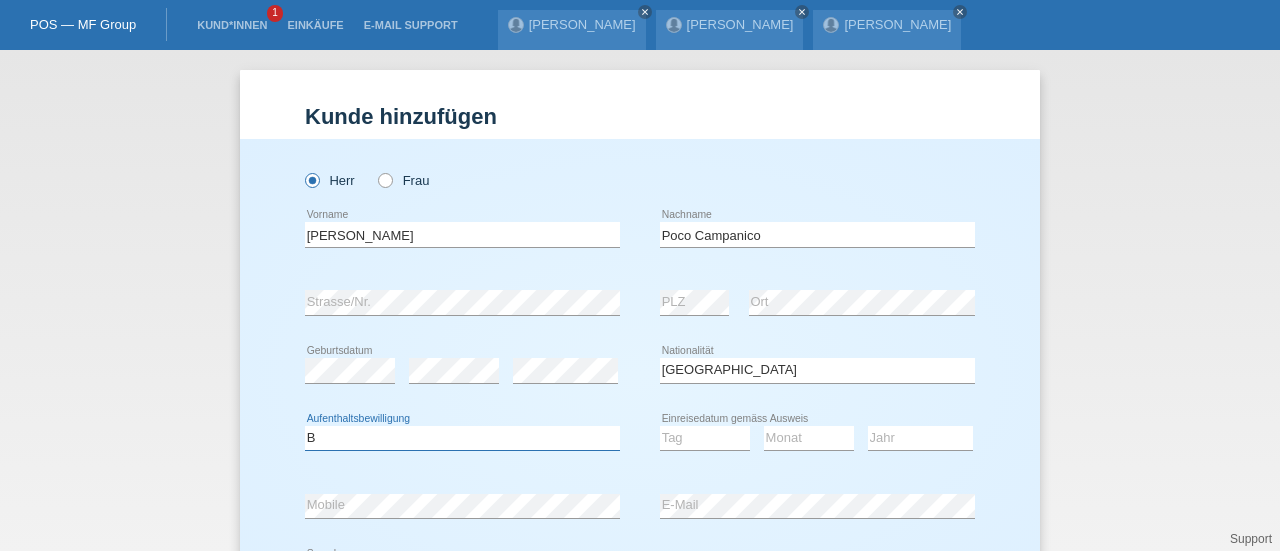 click on "Bitte auswählen...
C
B
B - Flüchtlingsstatus
Andere" at bounding box center (462, 438) 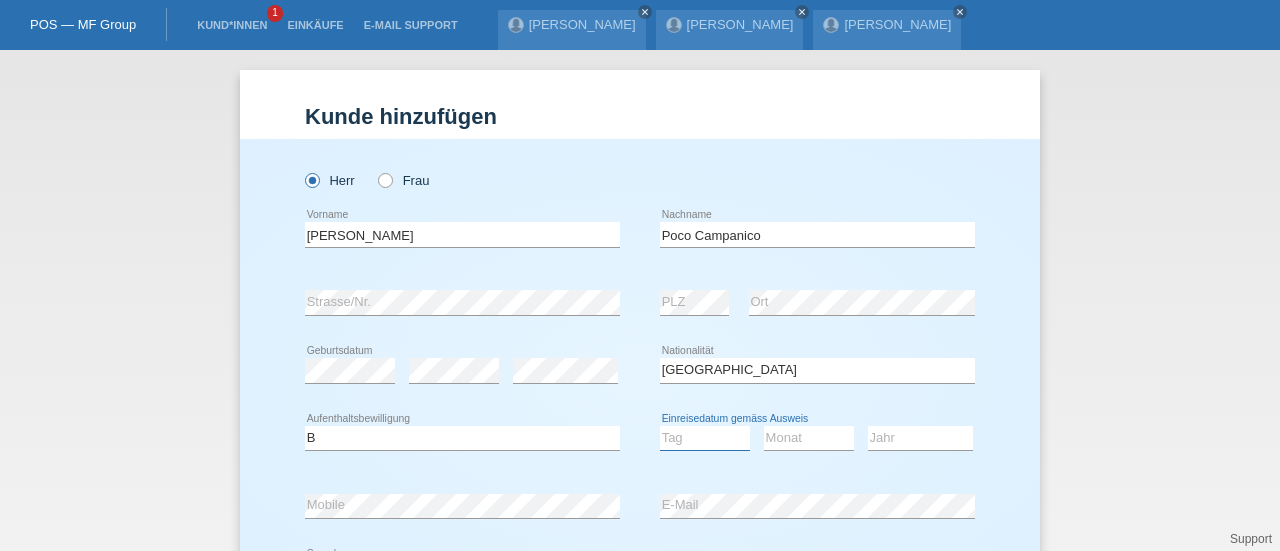 click on "Tag
01
02
03
04
05
06
07
08
09
10 11" at bounding box center [705, 438] 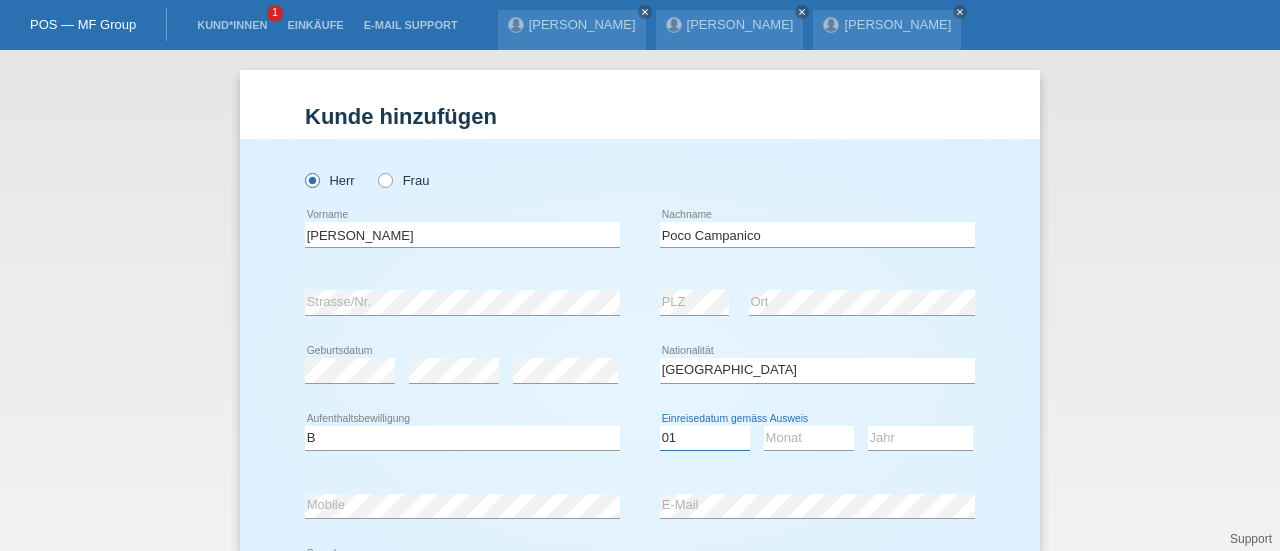 click on "Tag
01
02
03
04
05
06
07
08
09
10 11" at bounding box center [705, 438] 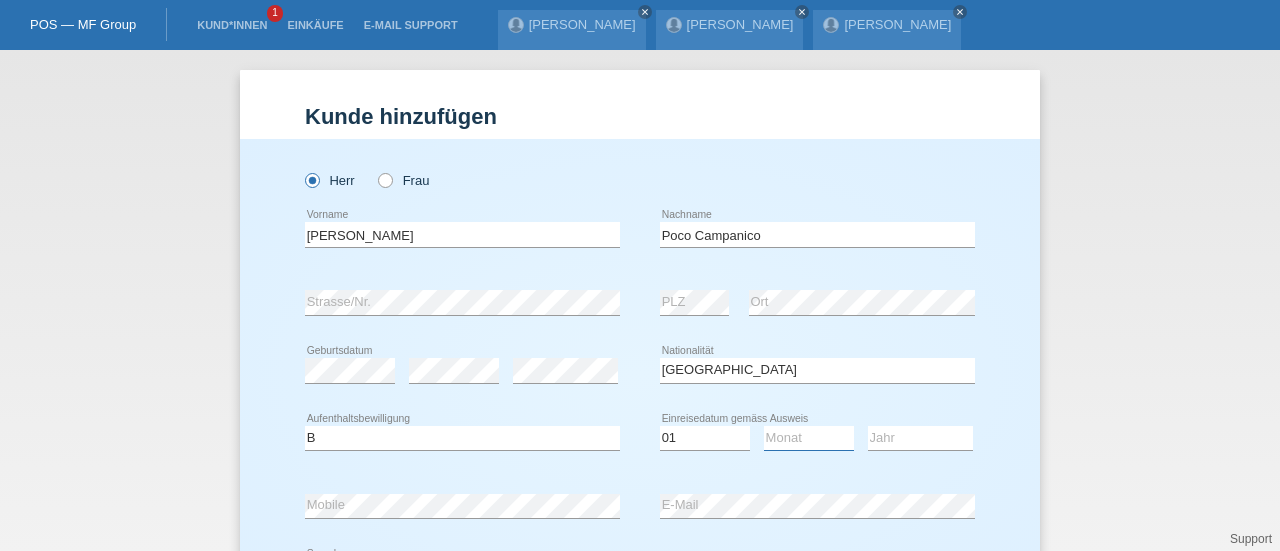 click on "Monat
01
02
03
04
05
06
07
08
09
10 11" at bounding box center (809, 438) 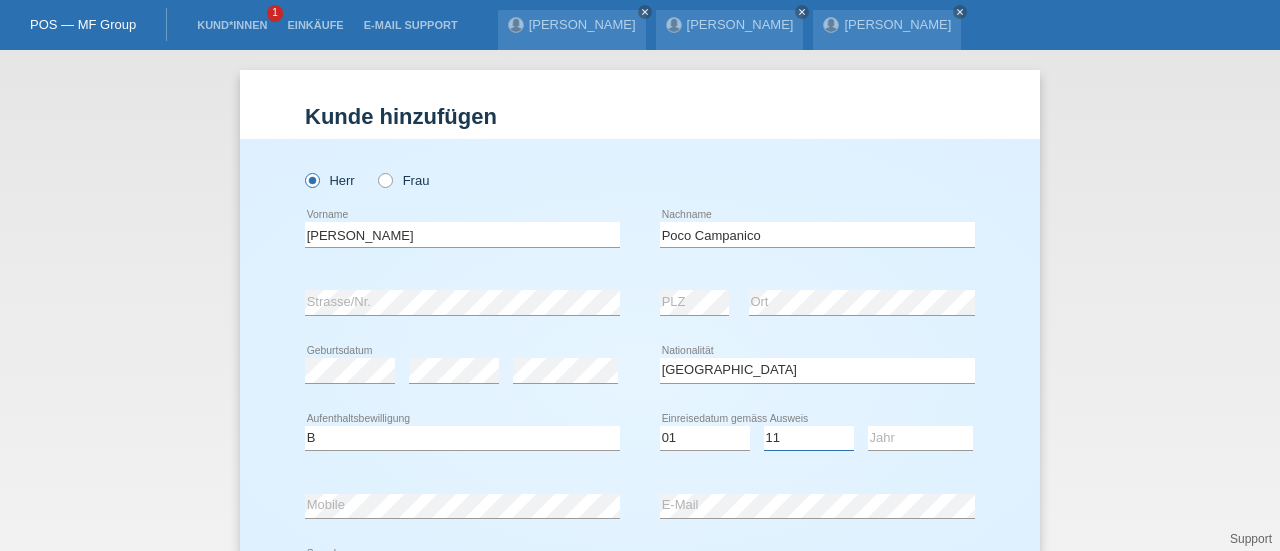 click on "Monat
01
02
03
04
05
06
07
08
09
10 11" at bounding box center [809, 438] 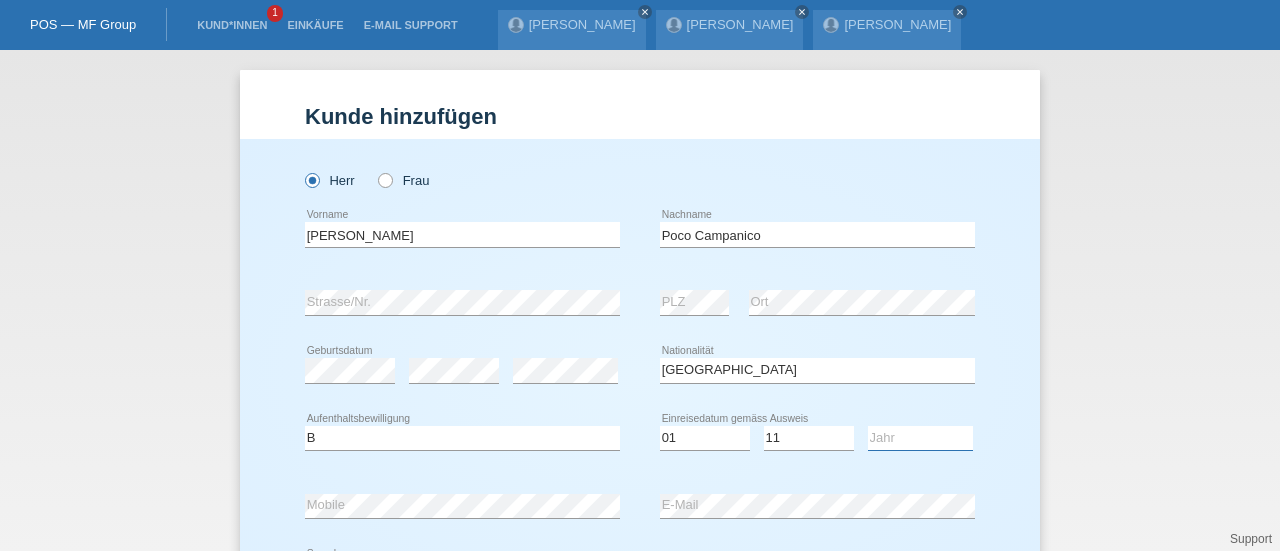 click on "Jahr
2025
2024
2023
2022
2021
2020
2019
2018
2017 2016 2015 2014 2013 2012 2011 2010 2009 2008 2007 2006 2005 2004 2003 2002 2001" at bounding box center (920, 438) 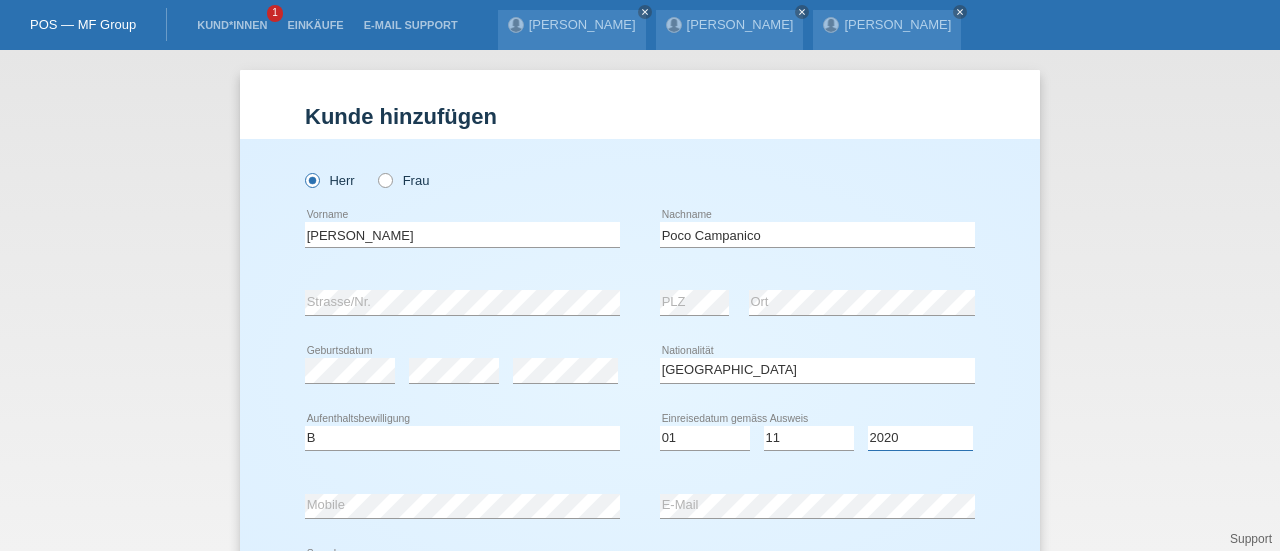 click on "Jahr
2025
2024
2023
2022
2021
2020
2019
2018
2017 2016 2015 2014 2013 2012 2011 2010 2009 2008 2007 2006 2005 2004 2003 2002 2001" at bounding box center [920, 438] 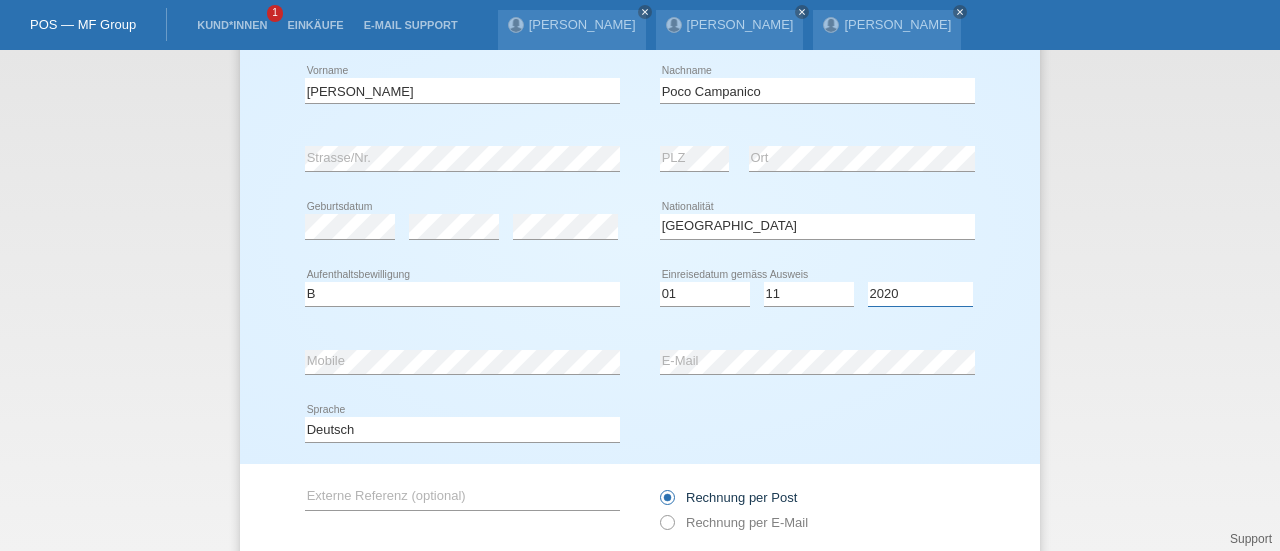 scroll, scrollTop: 149, scrollLeft: 0, axis: vertical 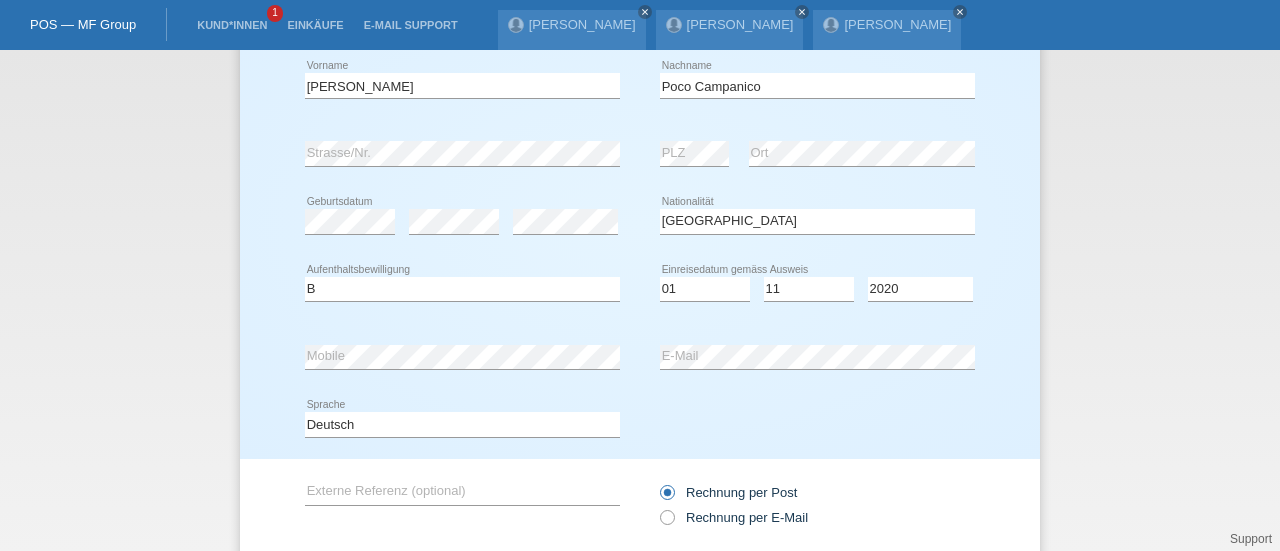 click on "Deutsch
Français
Italiano
English
error
Sprache" at bounding box center (640, 425) 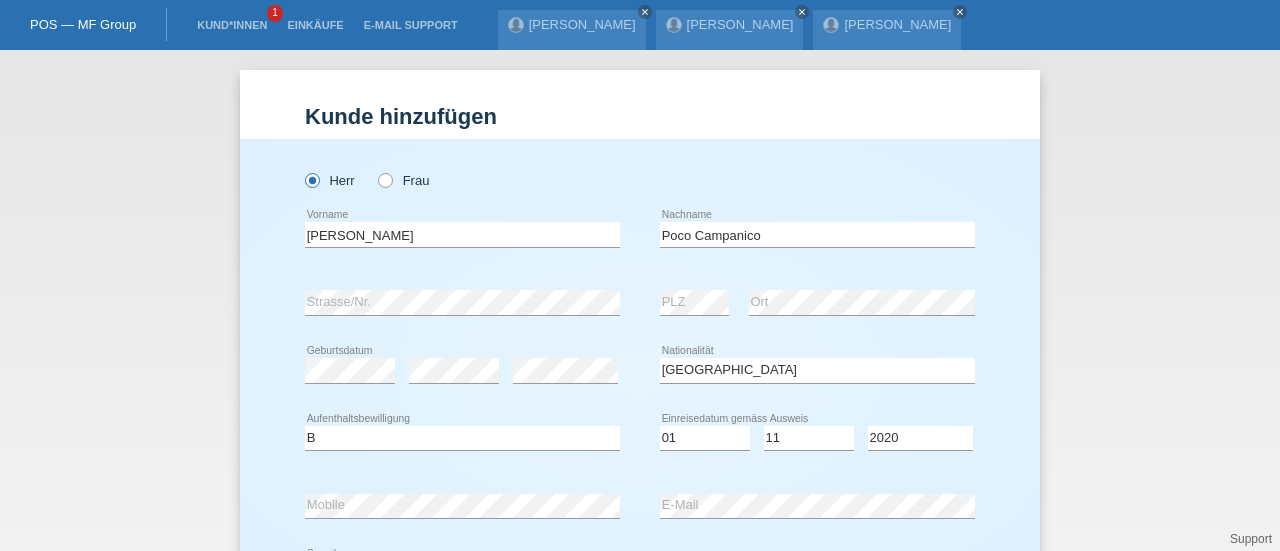 scroll, scrollTop: 283, scrollLeft: 0, axis: vertical 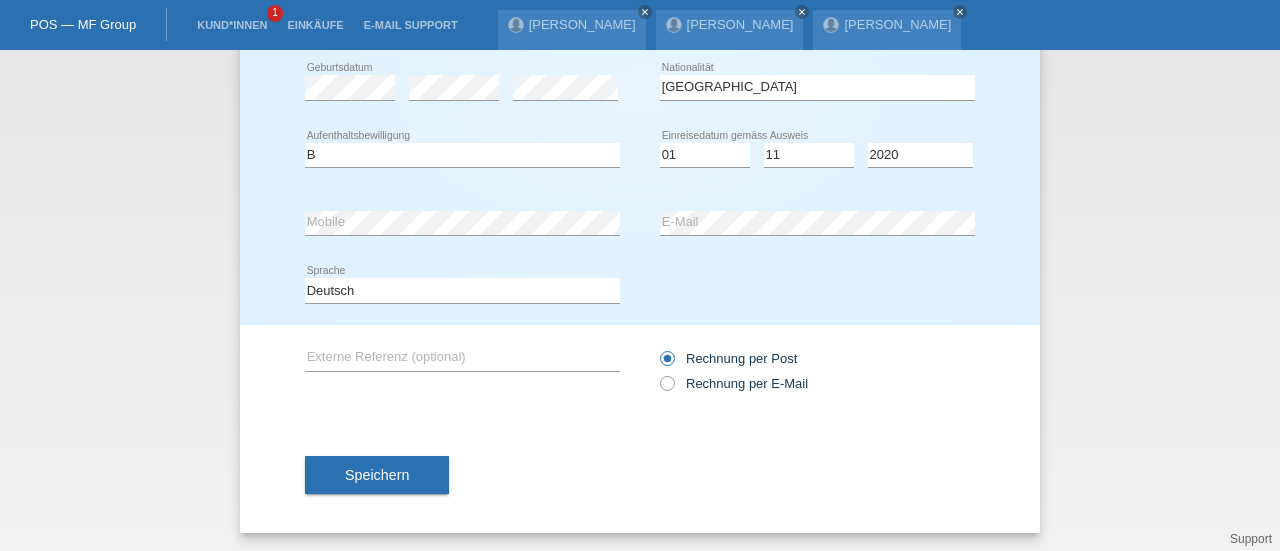 click on "Speichern" at bounding box center (377, 475) 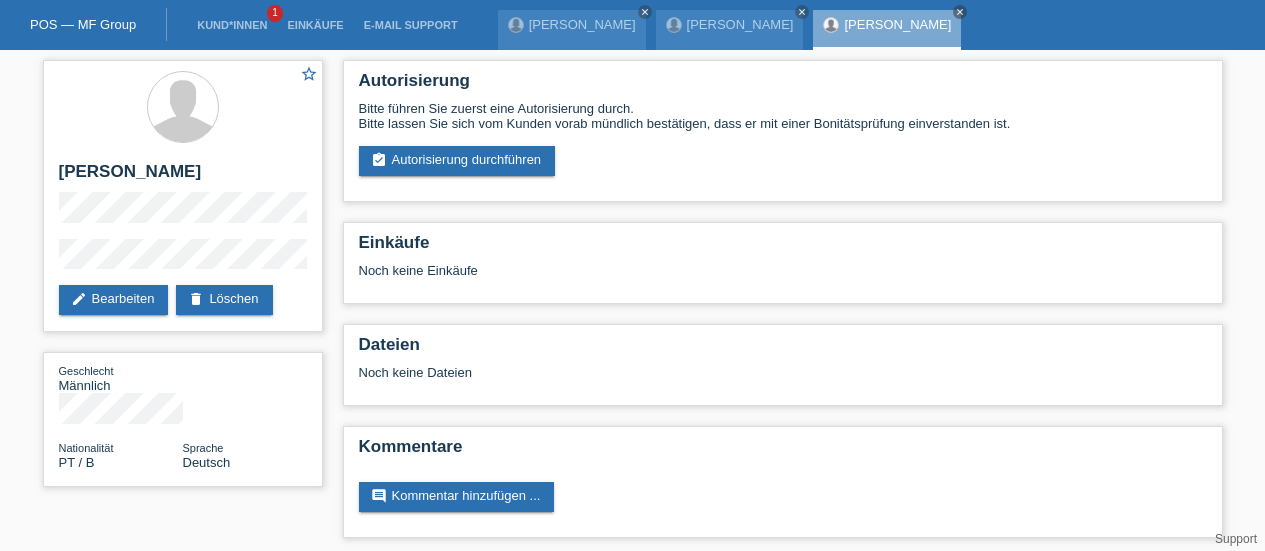 scroll, scrollTop: 0, scrollLeft: 0, axis: both 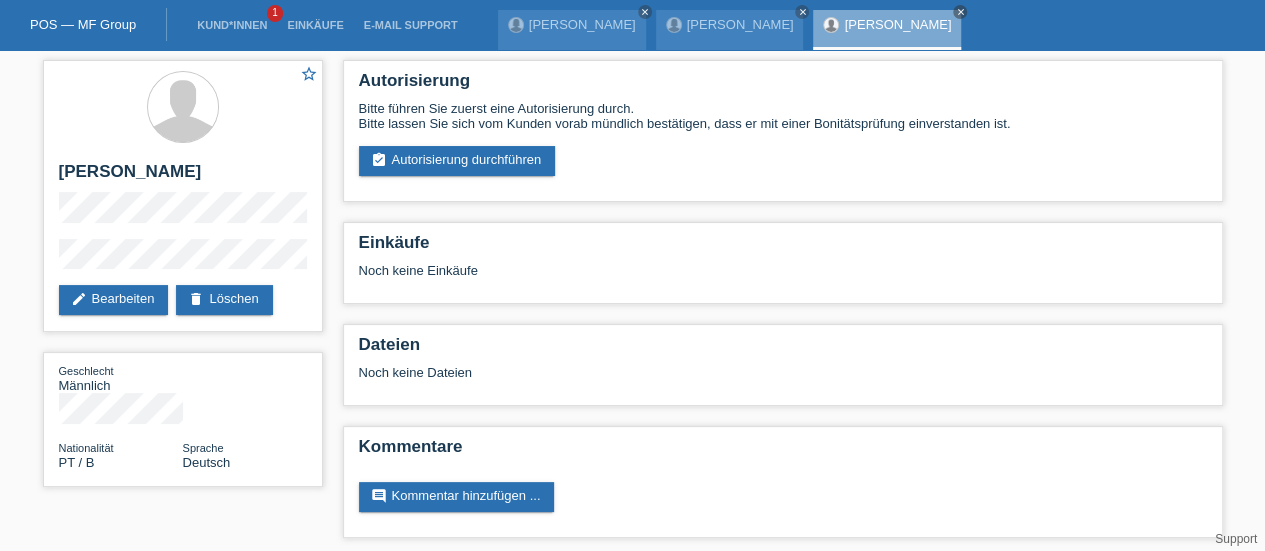 click on "assignment_turned_in  Autorisierung durchführen" at bounding box center [457, 161] 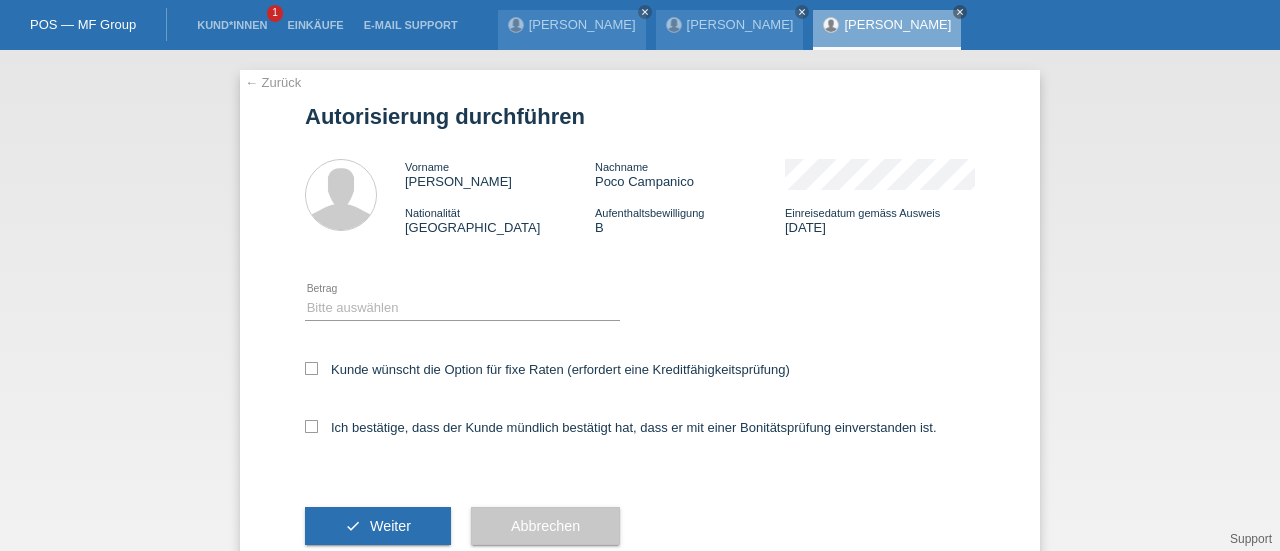 scroll, scrollTop: 0, scrollLeft: 0, axis: both 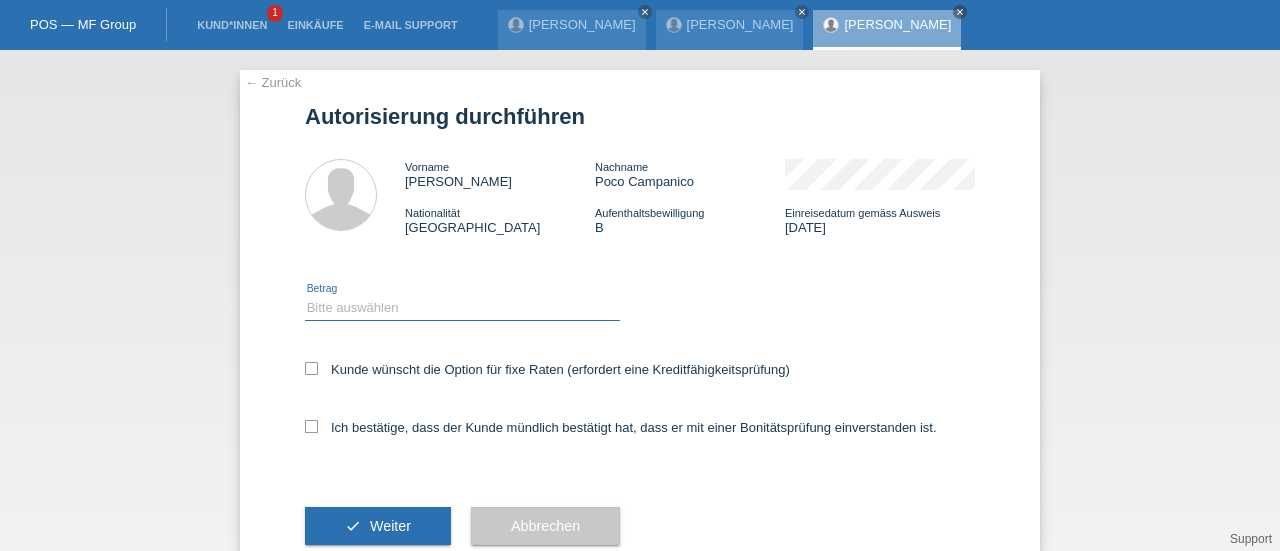 click on "Bitte auswählen
CHF 1.00 - CHF 499.00
CHF 500.00 - CHF 1'999.00
CHF 2'000.00 - CHF 11'000.00" at bounding box center (462, 308) 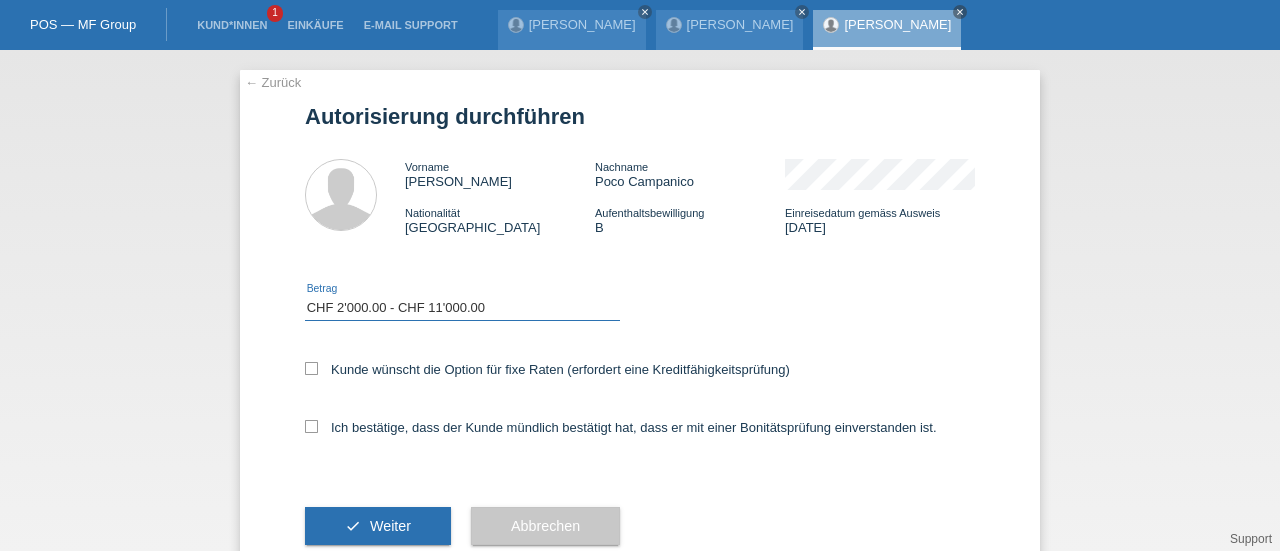 click on "Bitte auswählen
CHF 1.00 - CHF 499.00
CHF 500.00 - CHF 1'999.00
CHF 2'000.00 - CHF 11'000.00" at bounding box center (462, 308) 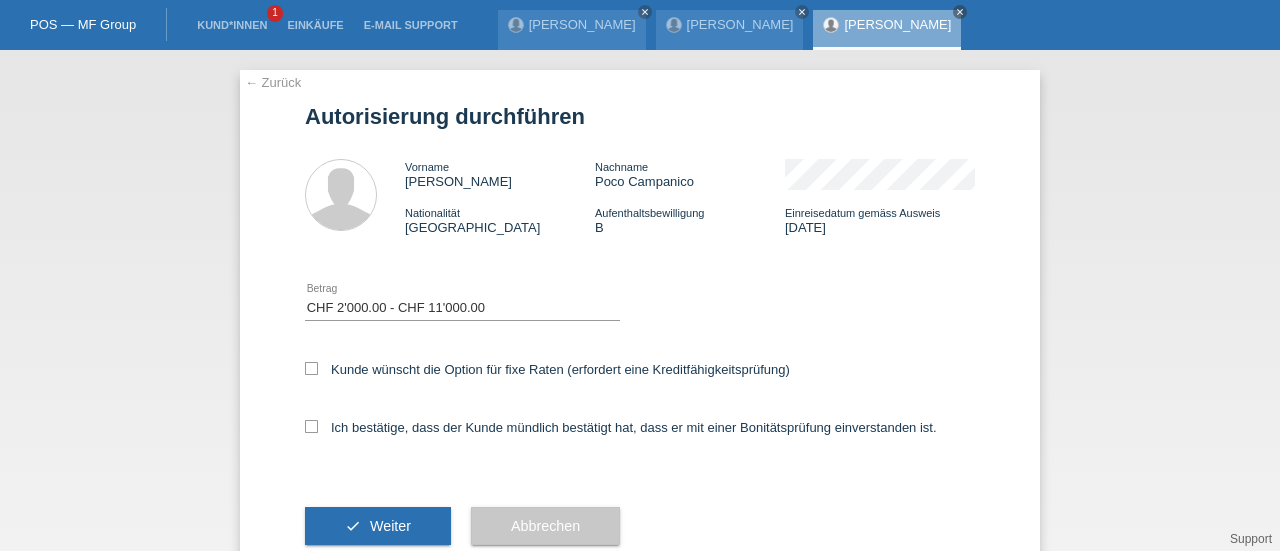 click at bounding box center (311, 368) 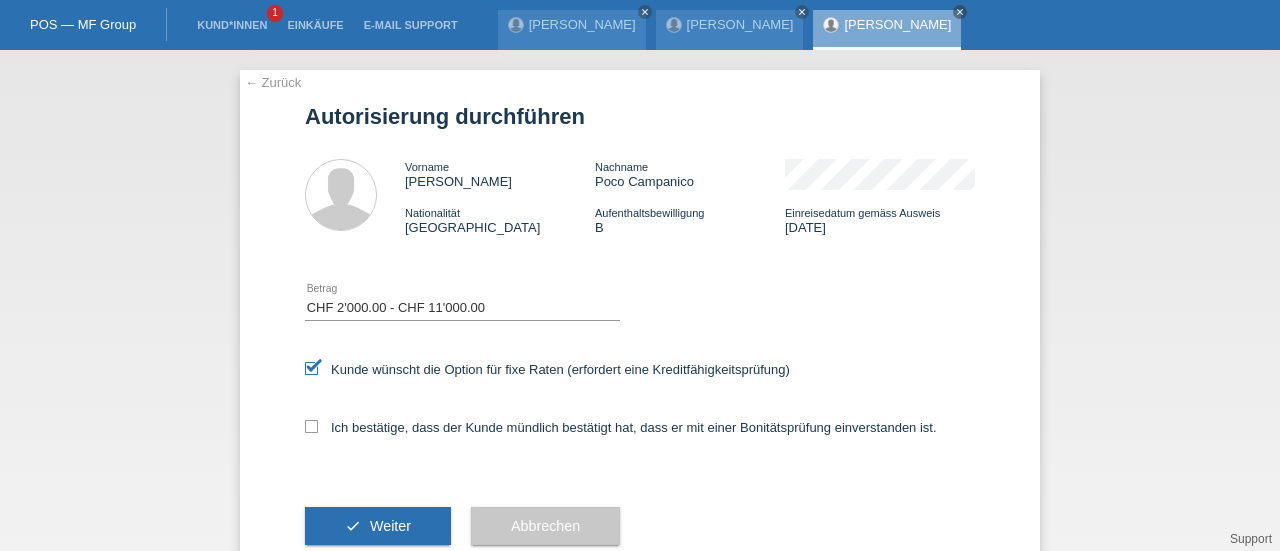 click at bounding box center (311, 426) 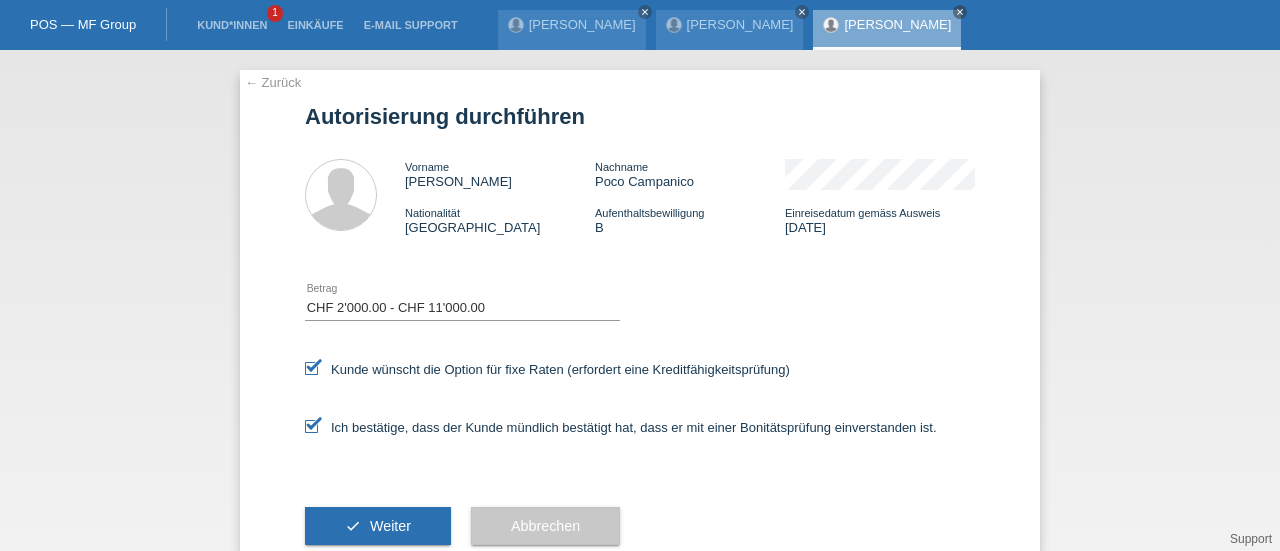 click on "check   Weiter" at bounding box center [378, 526] 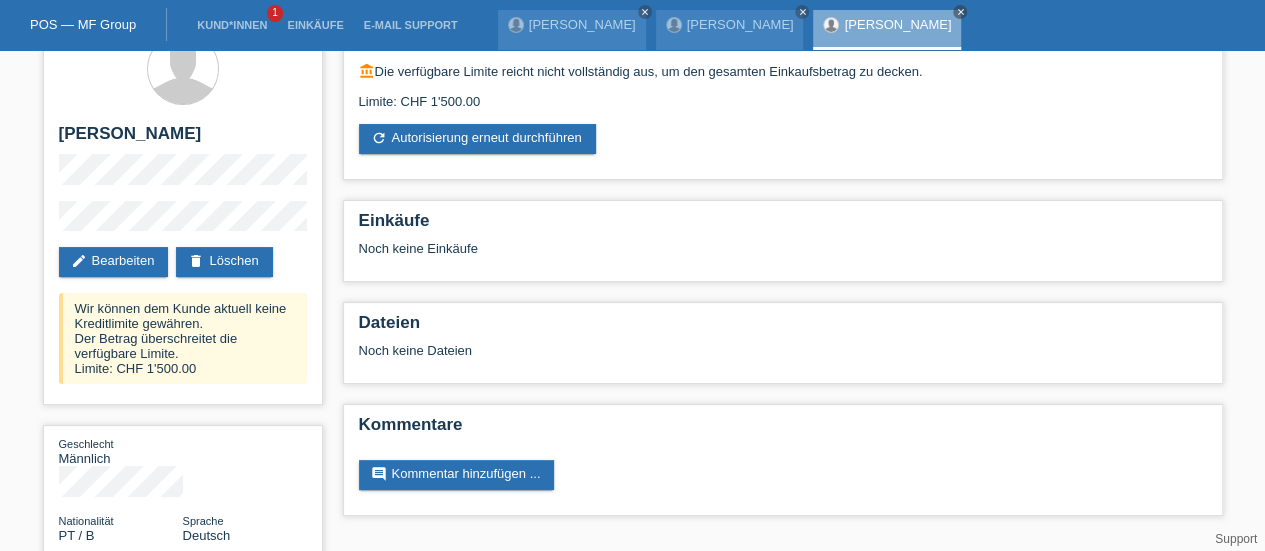 scroll, scrollTop: 0, scrollLeft: 0, axis: both 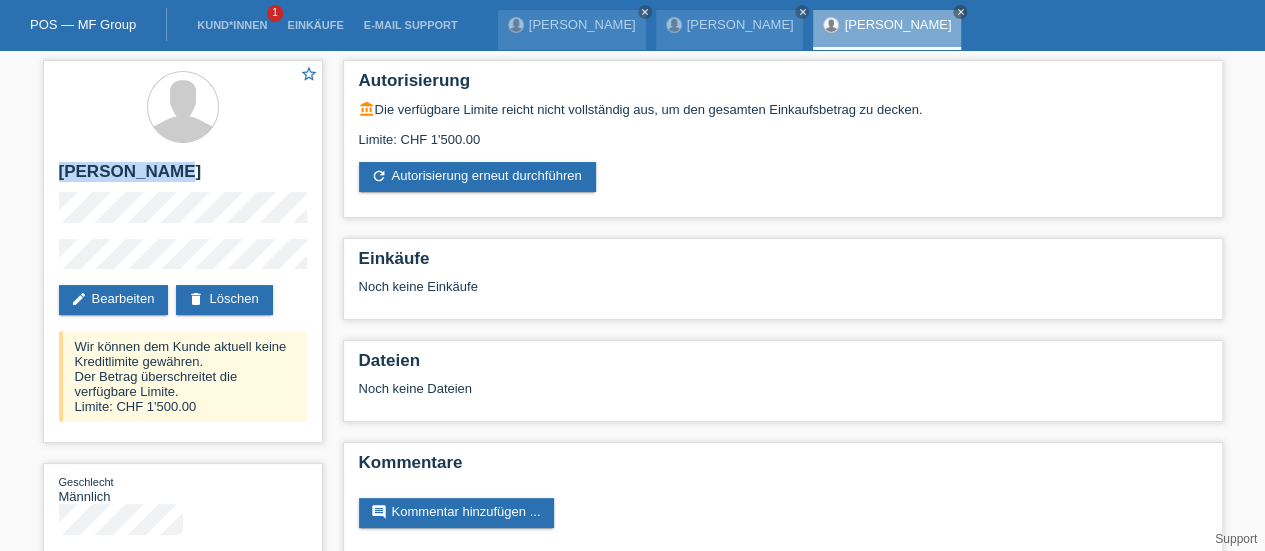drag, startPoint x: 162, startPoint y: 173, endPoint x: 58, endPoint y: 177, distance: 104.0769 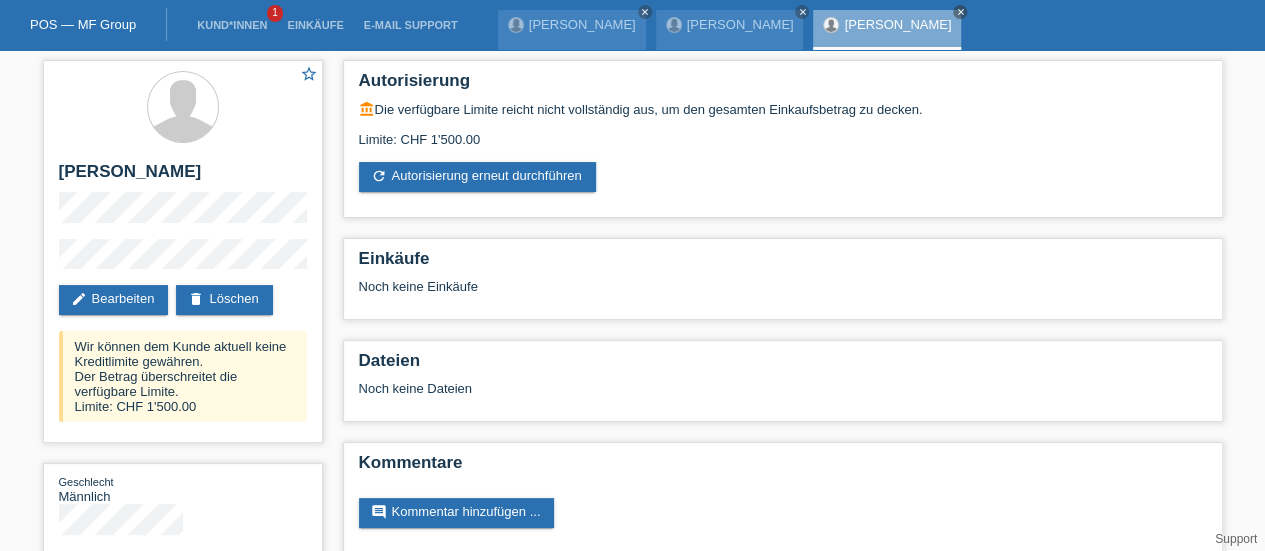 click on "POS — MF Group" at bounding box center (83, 24) 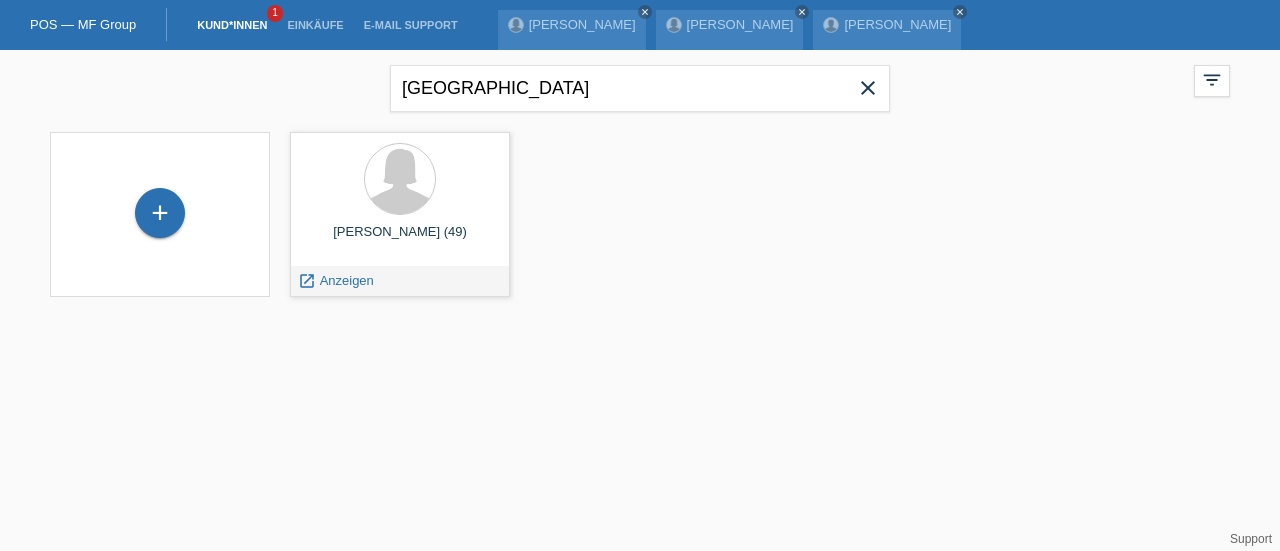 scroll, scrollTop: 0, scrollLeft: 0, axis: both 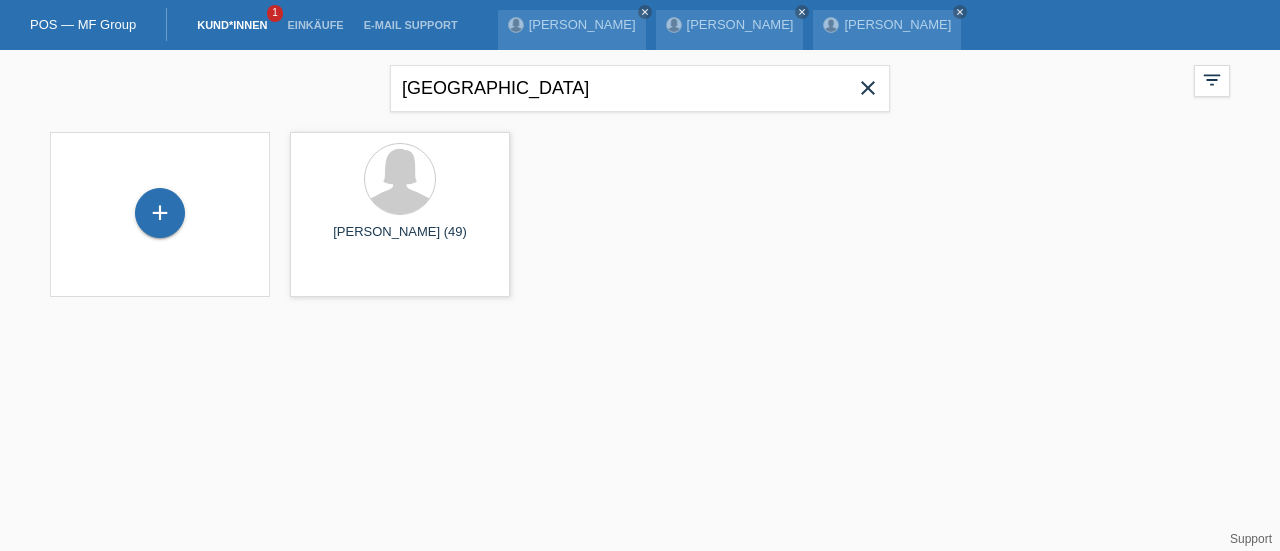 click on "POS — MF Group" at bounding box center [83, 24] 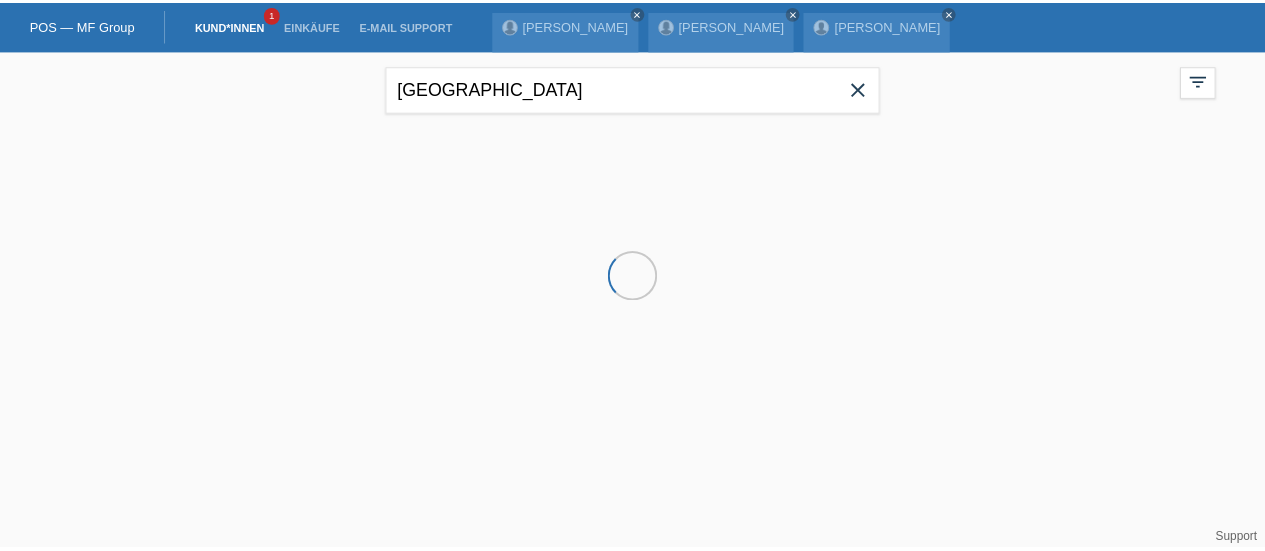 scroll, scrollTop: 0, scrollLeft: 0, axis: both 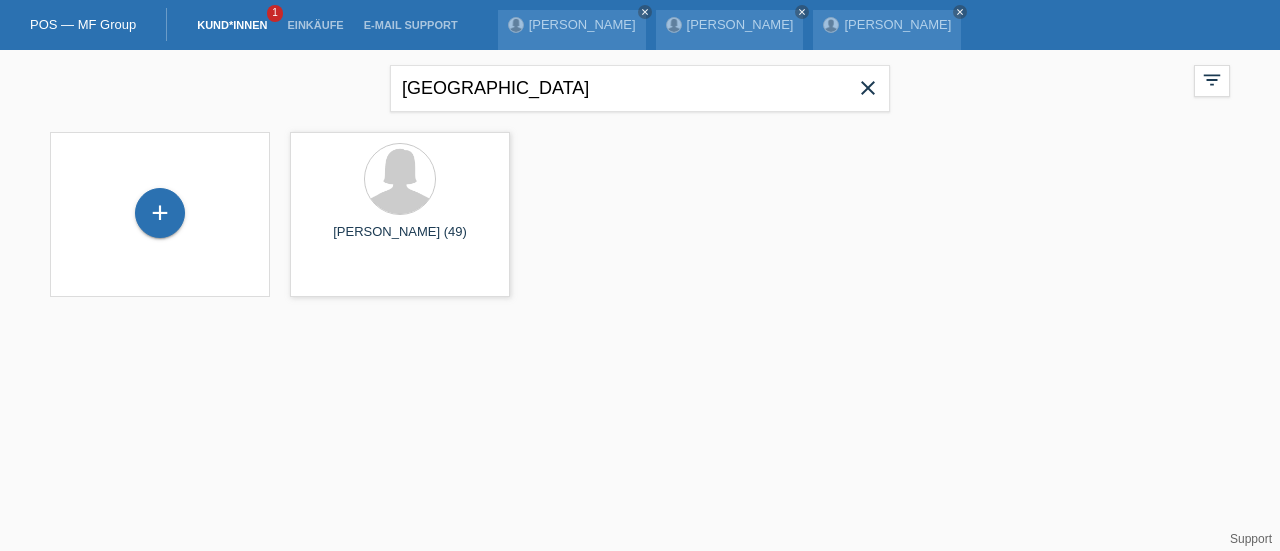 click on "close" at bounding box center [868, 88] 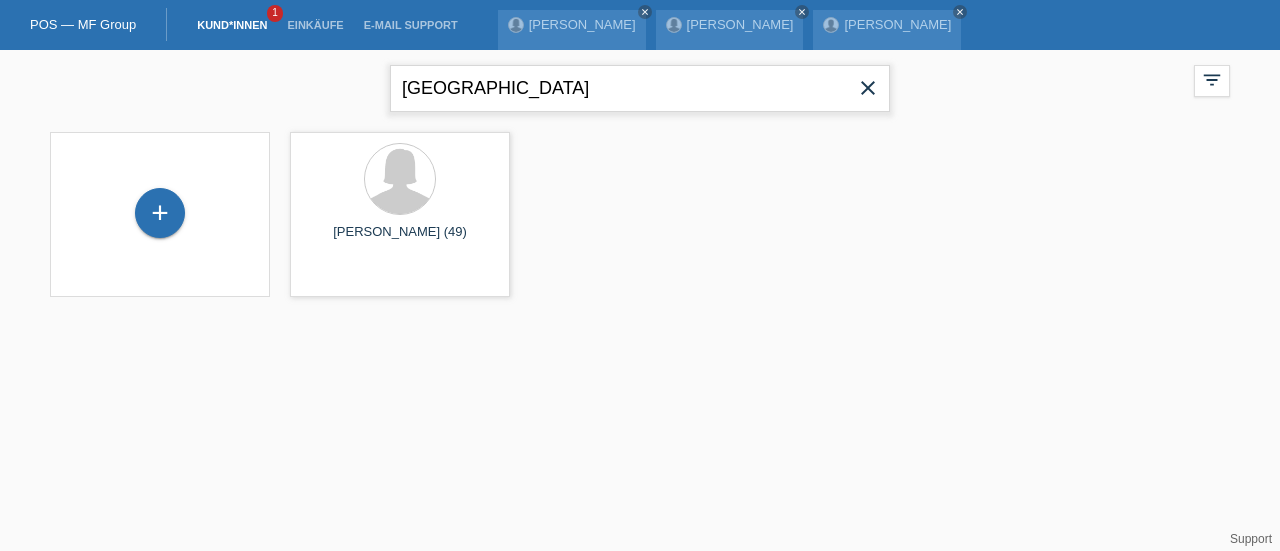 type 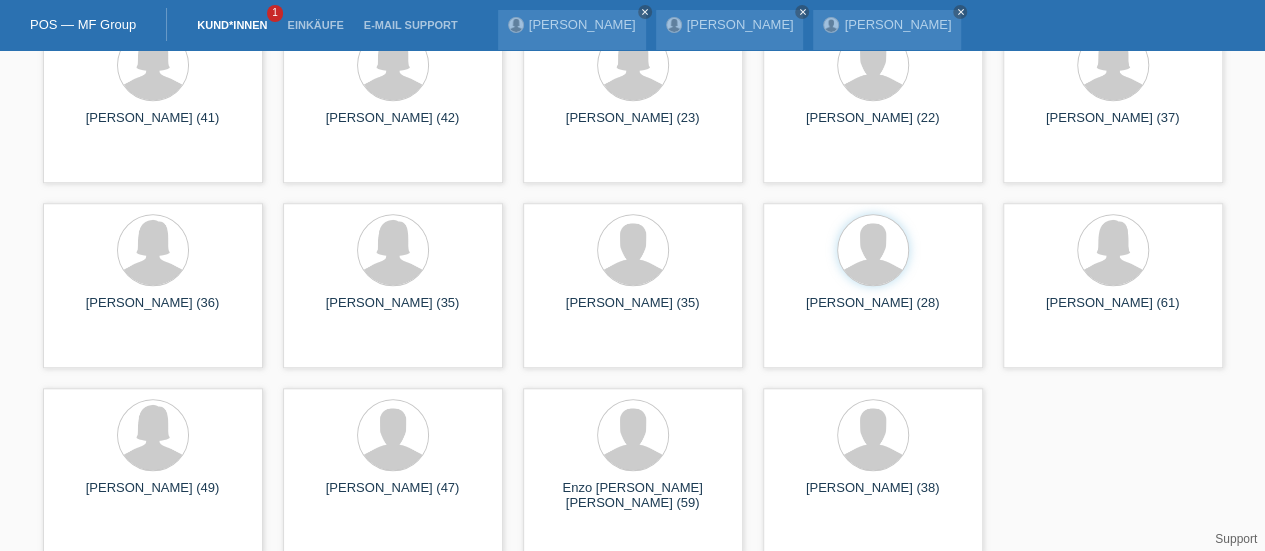 scroll, scrollTop: 671, scrollLeft: 0, axis: vertical 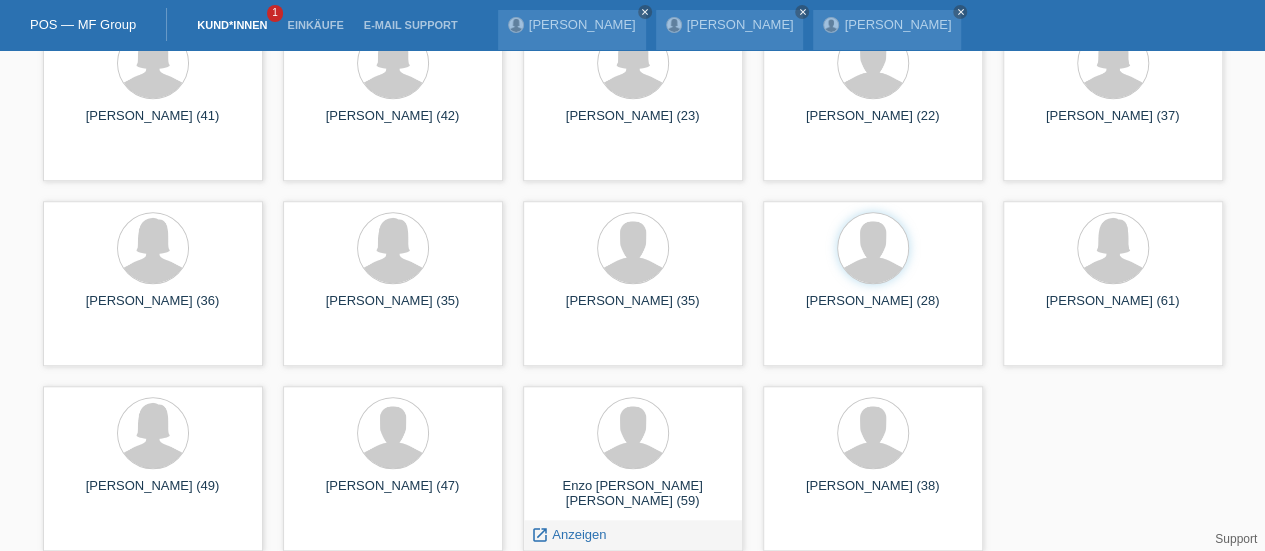 click on "Enzo [PERSON_NAME] [PERSON_NAME] (59)" at bounding box center [633, 494] 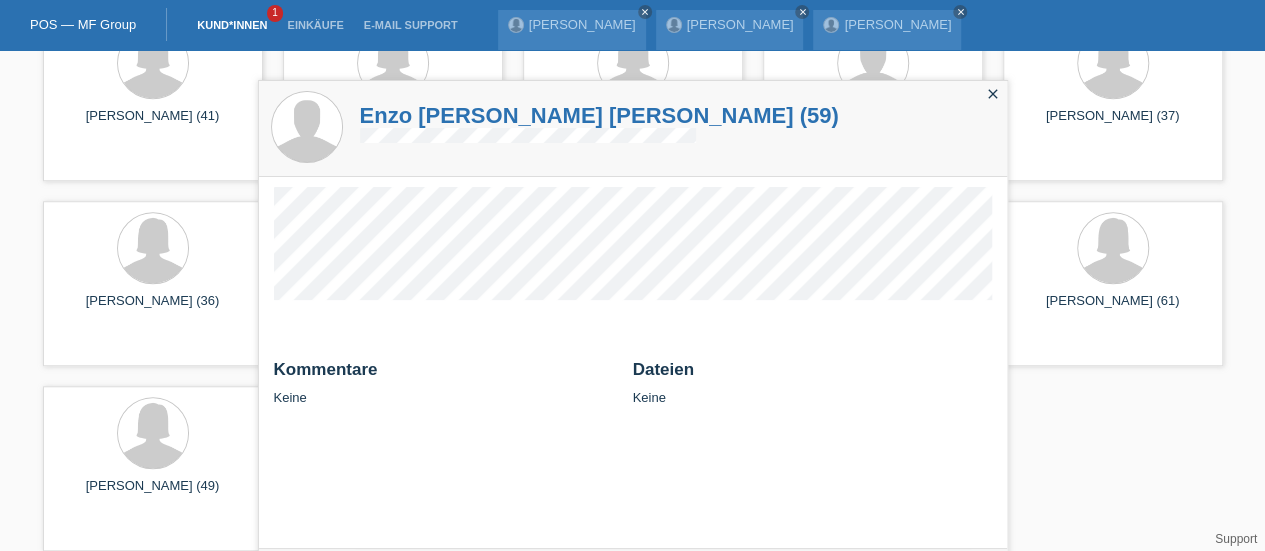 click on "Enzo Orlando Vergara Mella (59)" at bounding box center [599, 115] 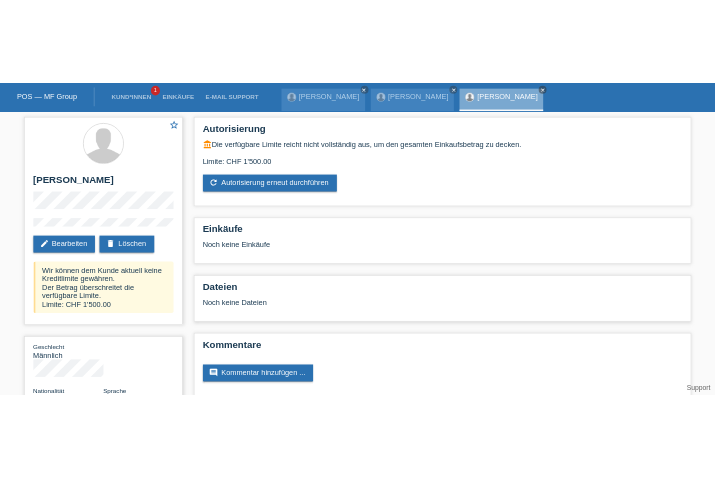 scroll, scrollTop: 0, scrollLeft: 0, axis: both 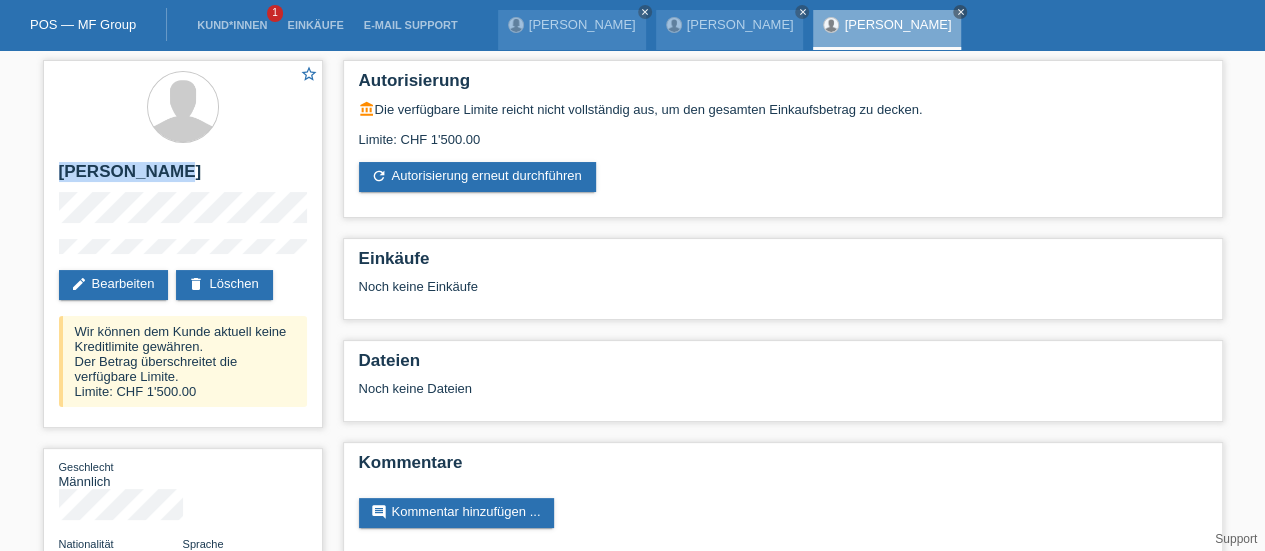 drag, startPoint x: 167, startPoint y: 174, endPoint x: 50, endPoint y: 177, distance: 117.03845 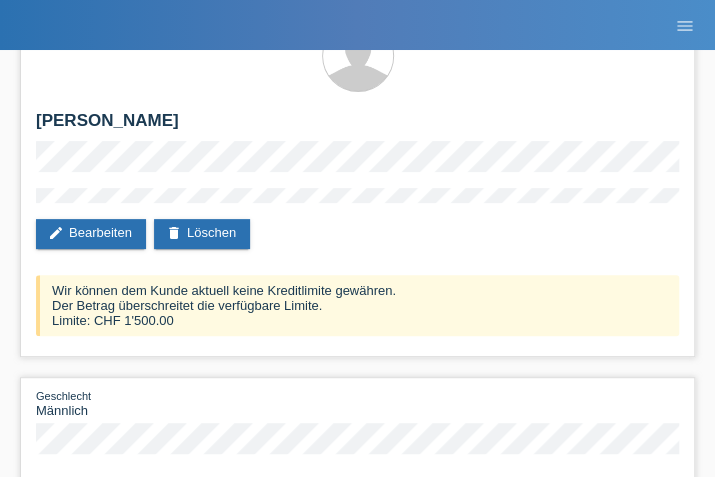 scroll, scrollTop: 44, scrollLeft: 0, axis: vertical 